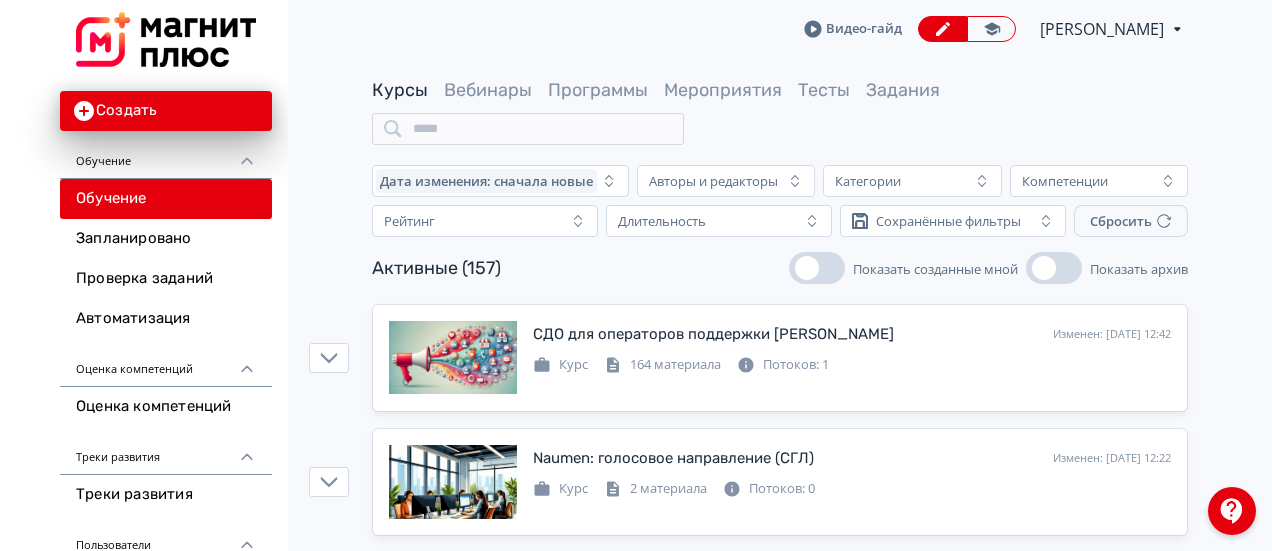 scroll, scrollTop: 0, scrollLeft: 0, axis: both 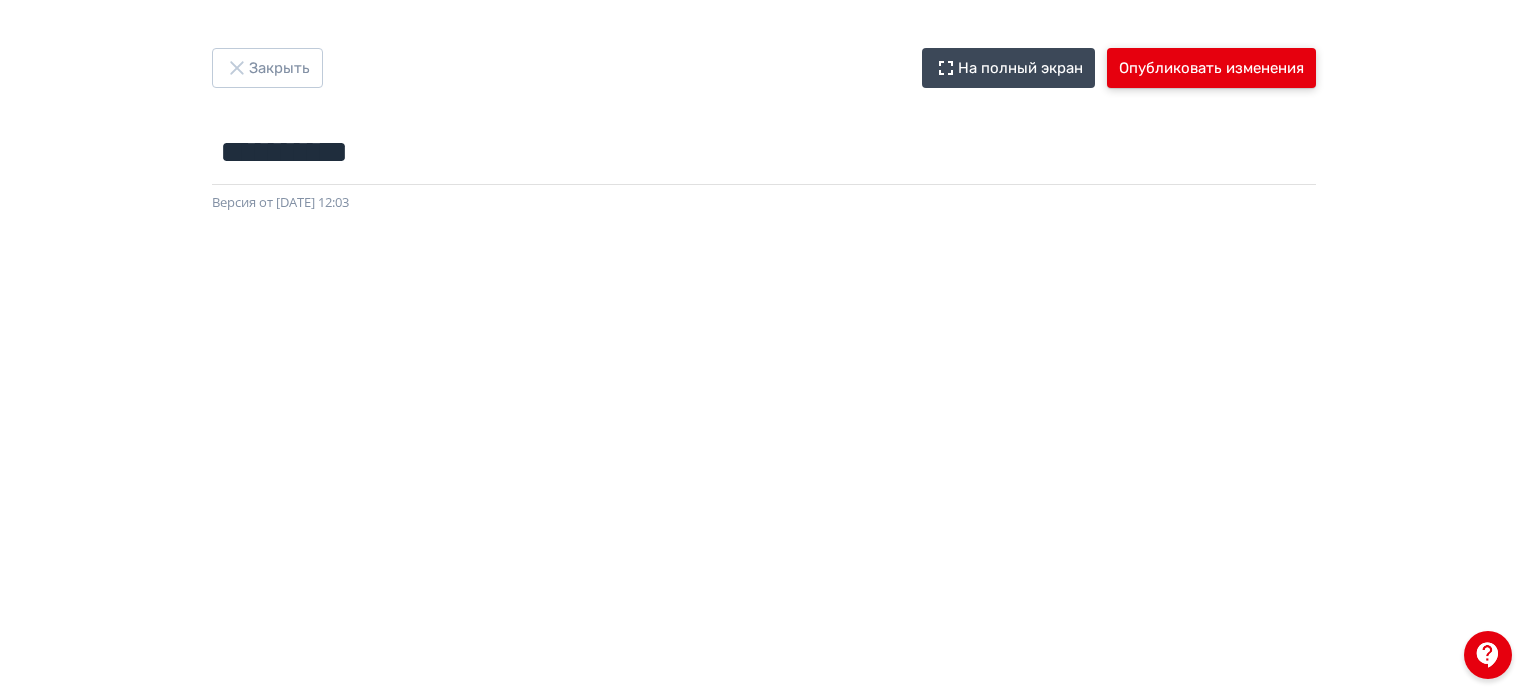 click on "Опубликовать изменения" at bounding box center [1211, 68] 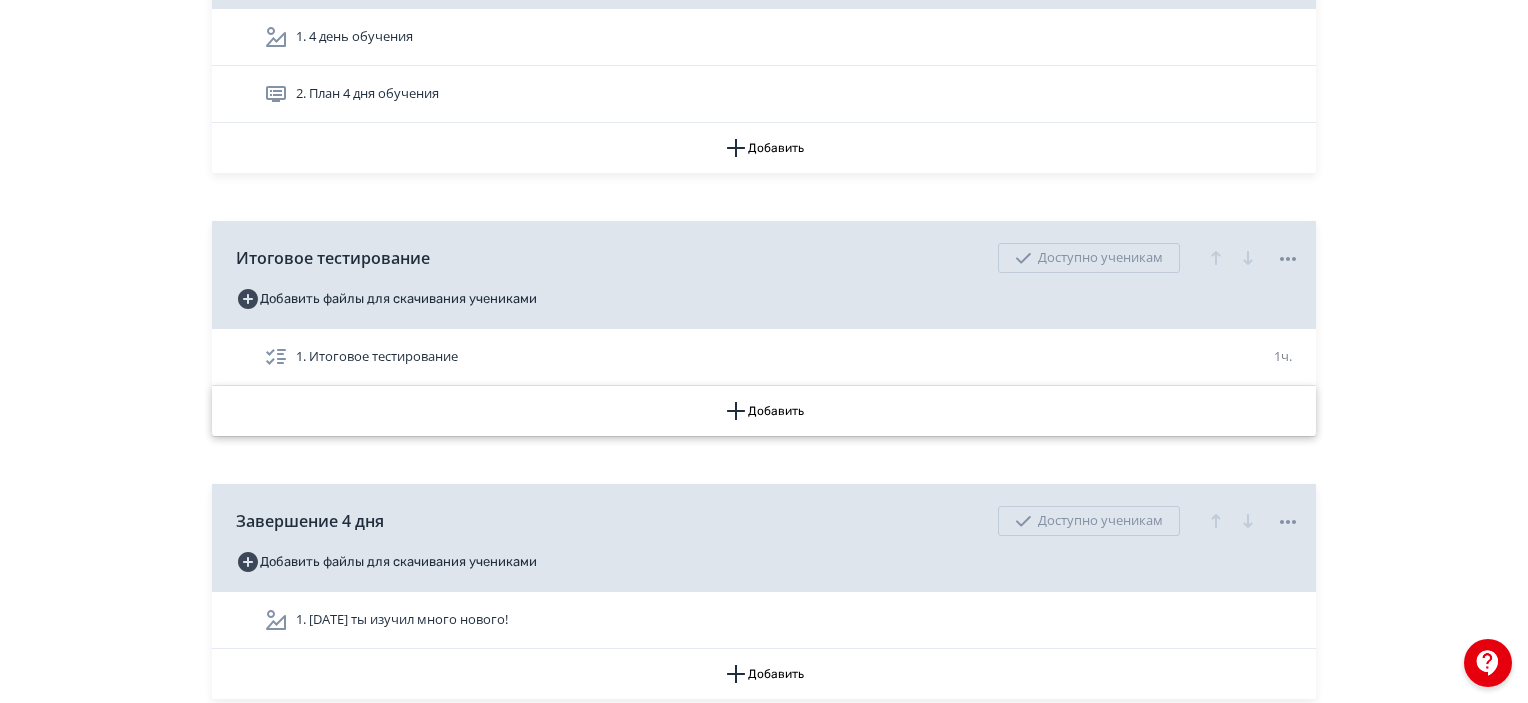 scroll, scrollTop: 11900, scrollLeft: 0, axis: vertical 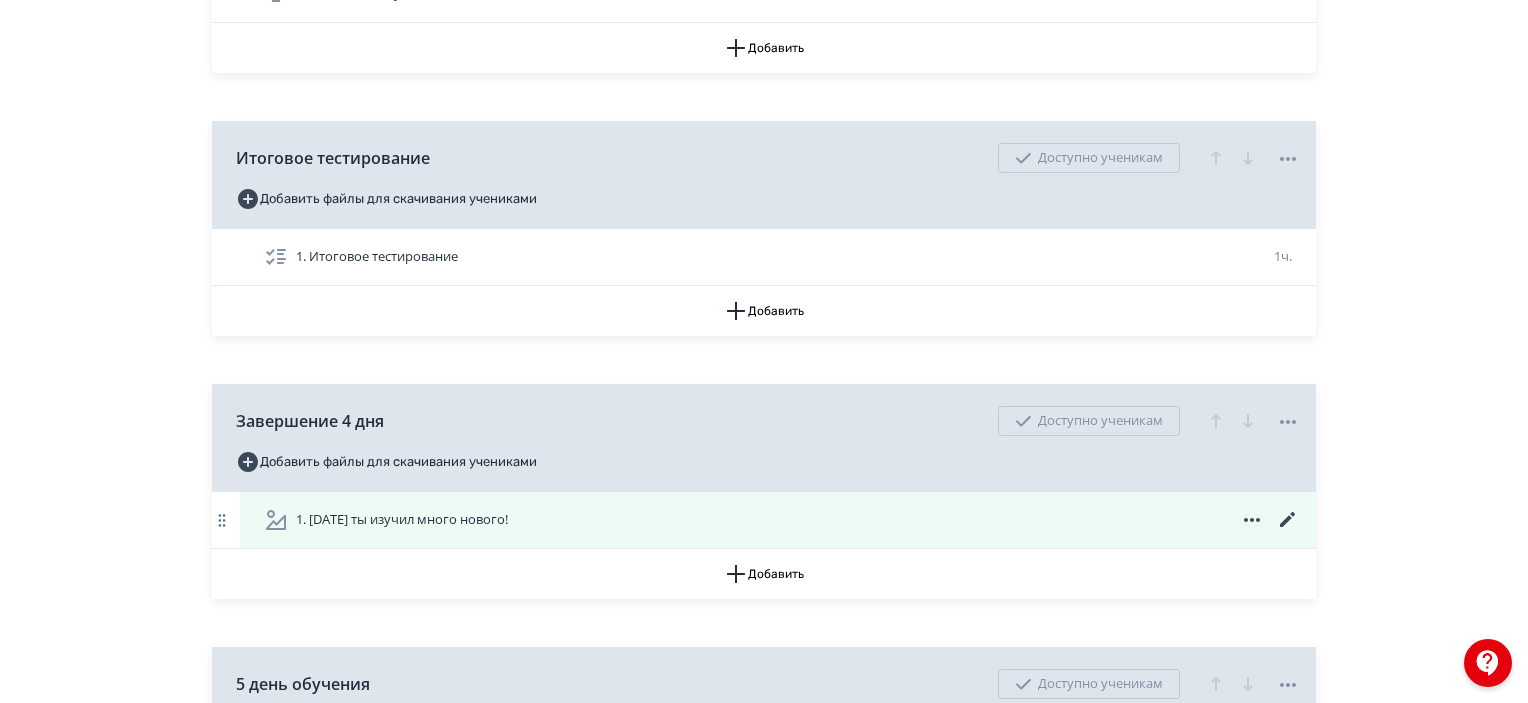 click 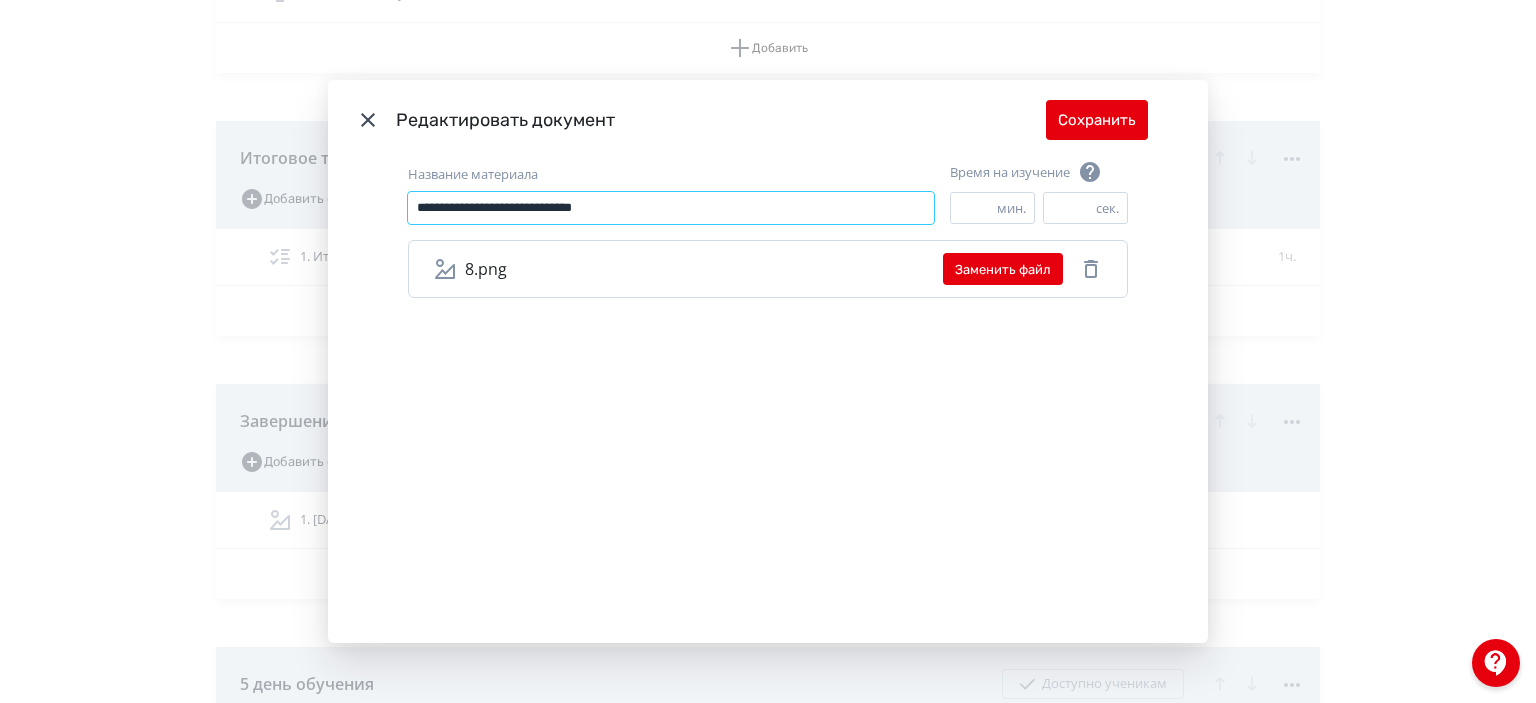 drag, startPoint x: 633, startPoint y: 203, endPoint x: 361, endPoint y: 214, distance: 272.22232 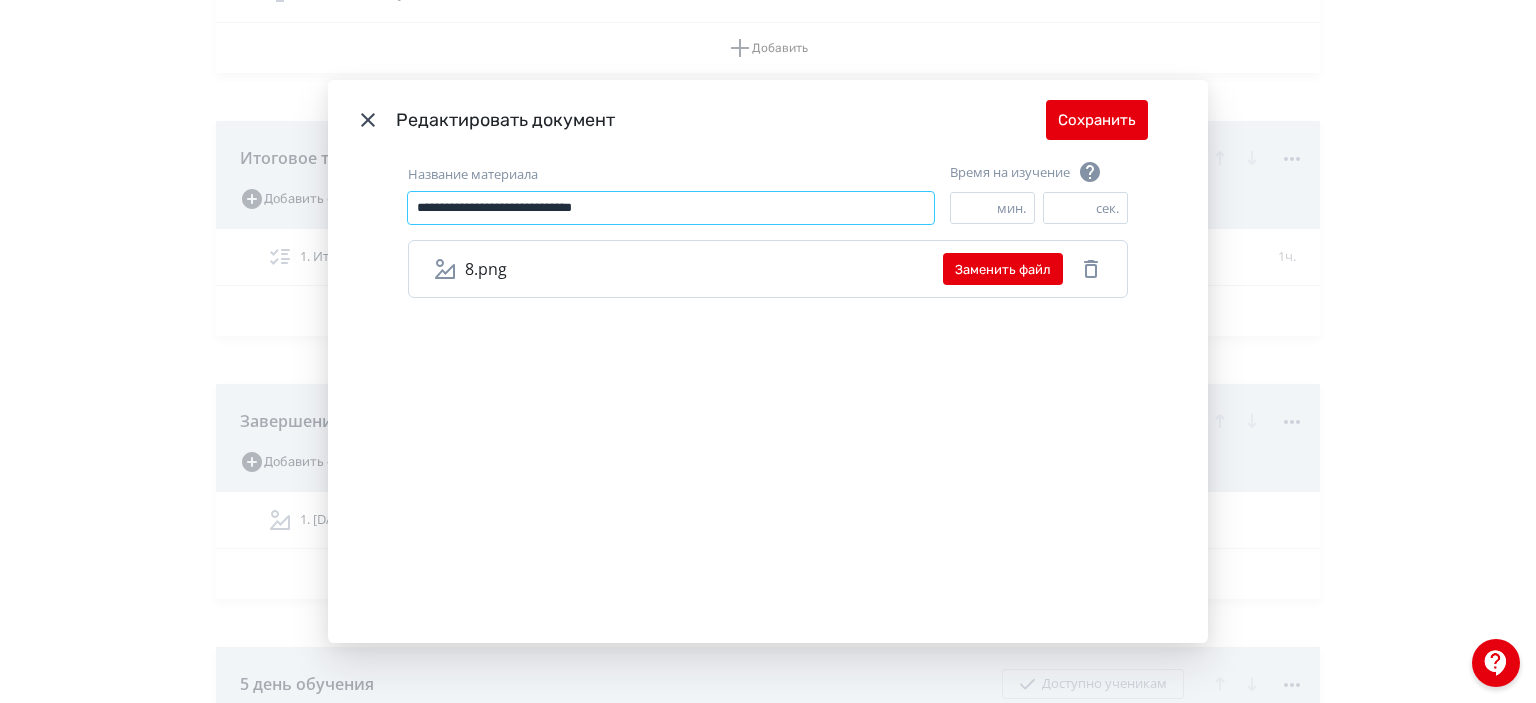 click on "**********" at bounding box center (768, 401) 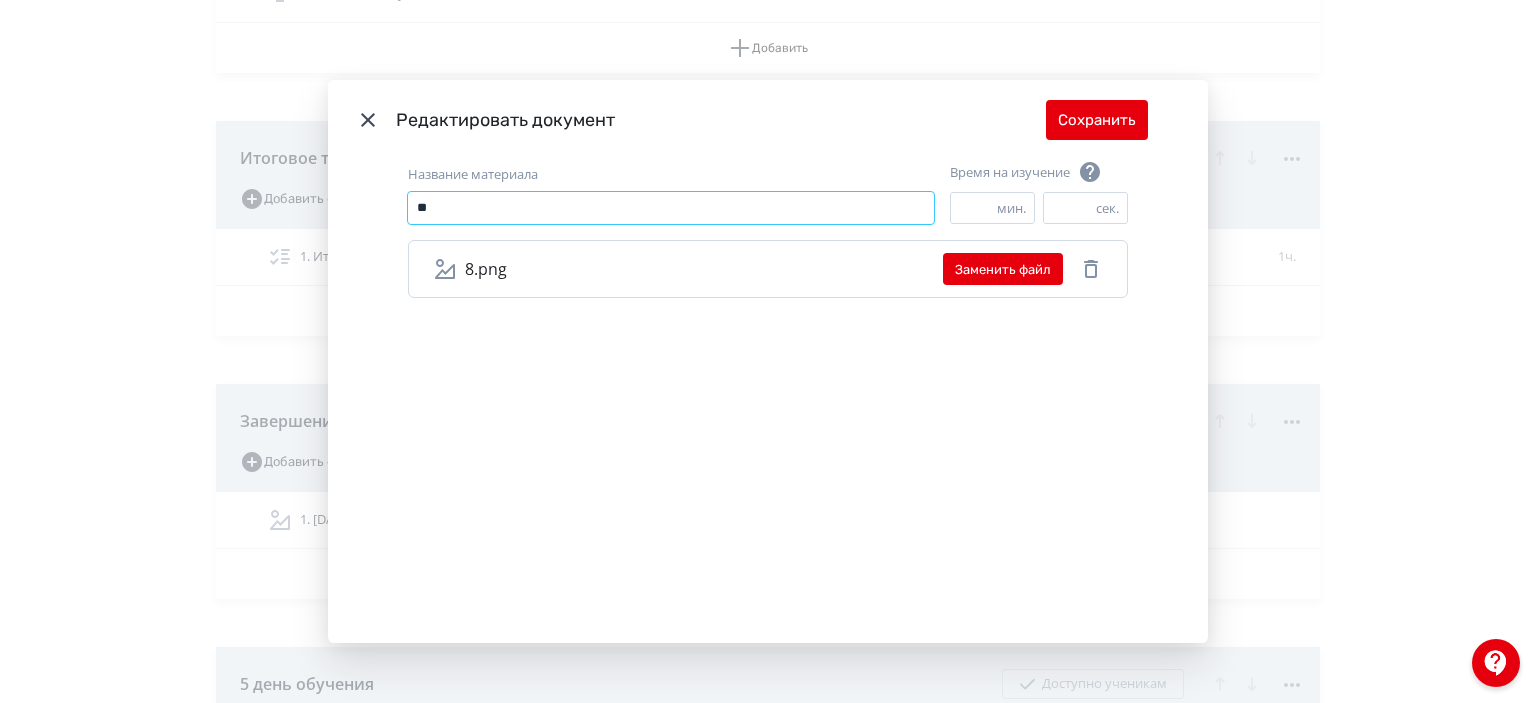 type on "*" 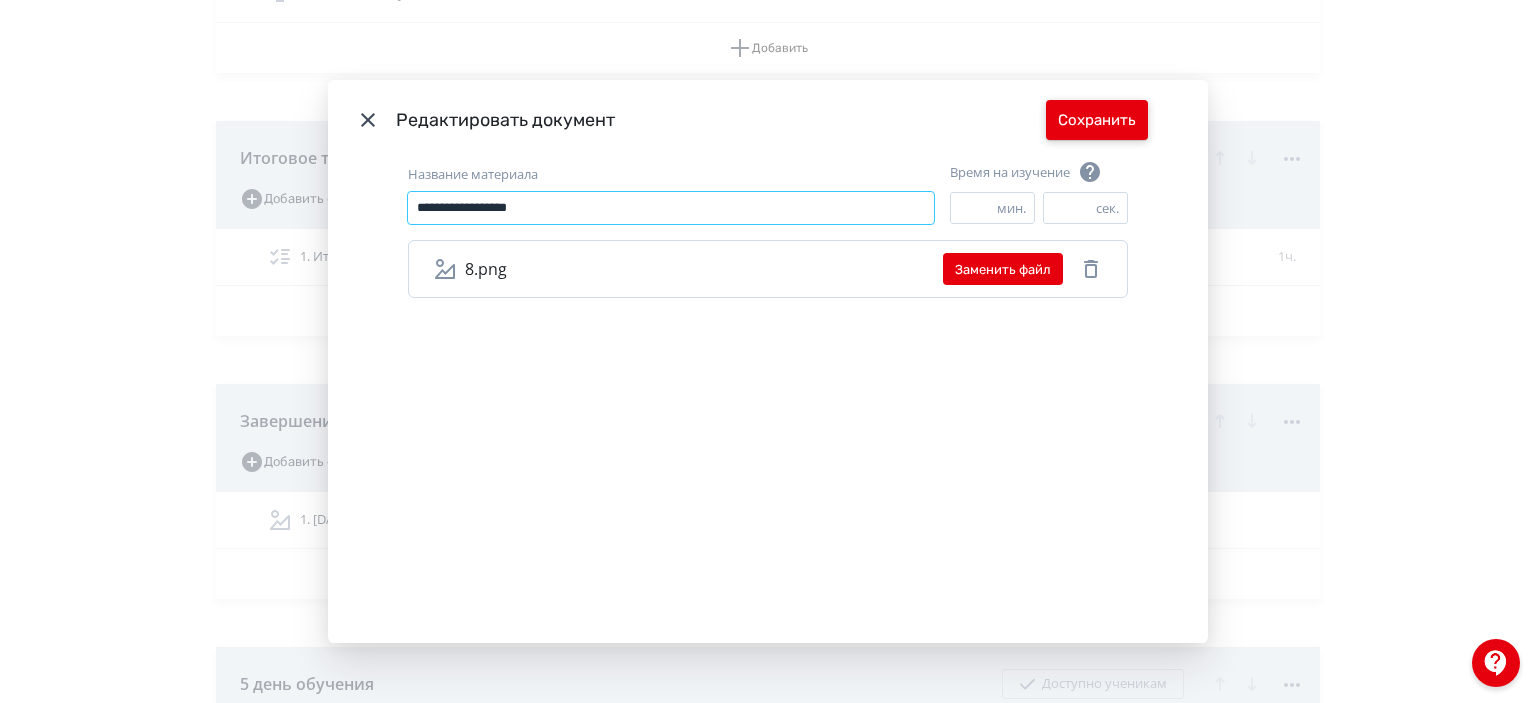 type on "**********" 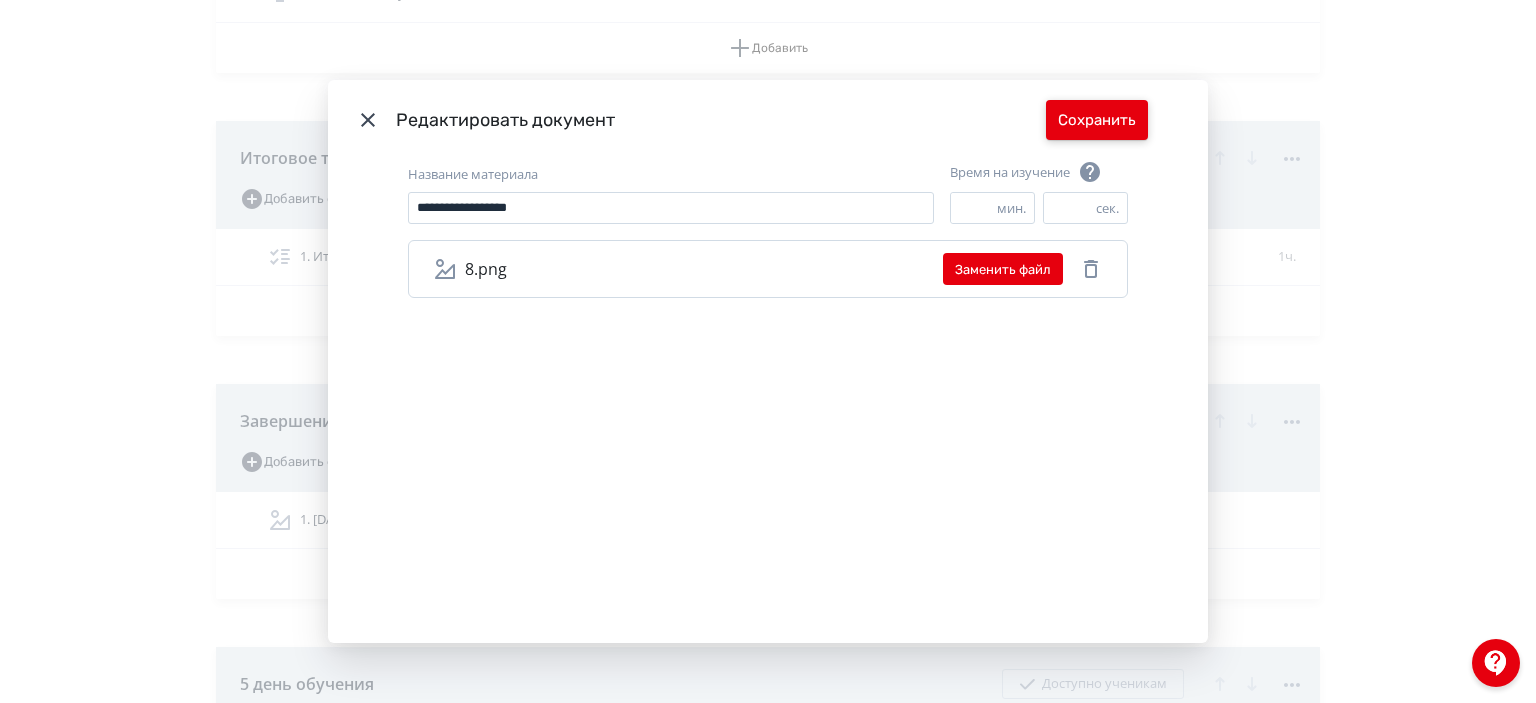 click on "Сохранить" at bounding box center [1097, 120] 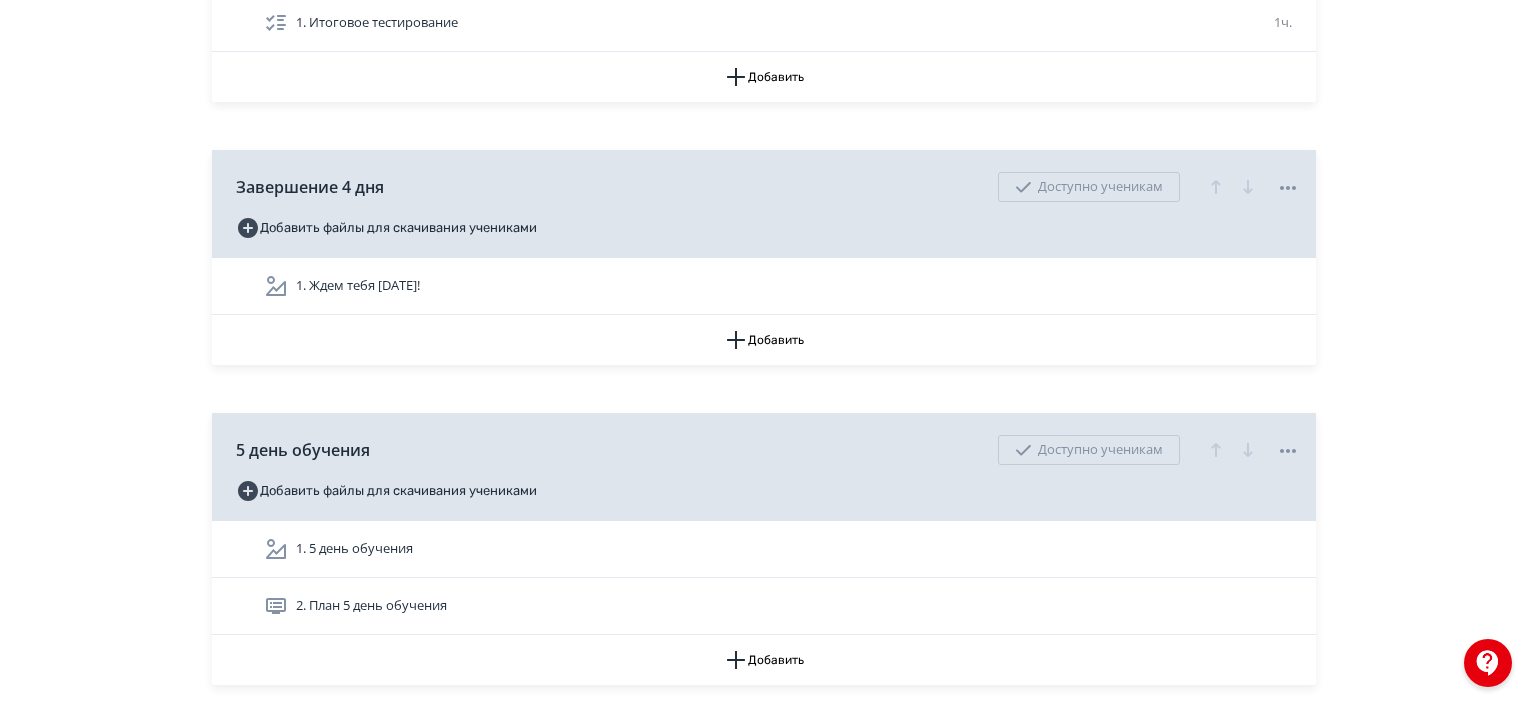 scroll, scrollTop: 12200, scrollLeft: 0, axis: vertical 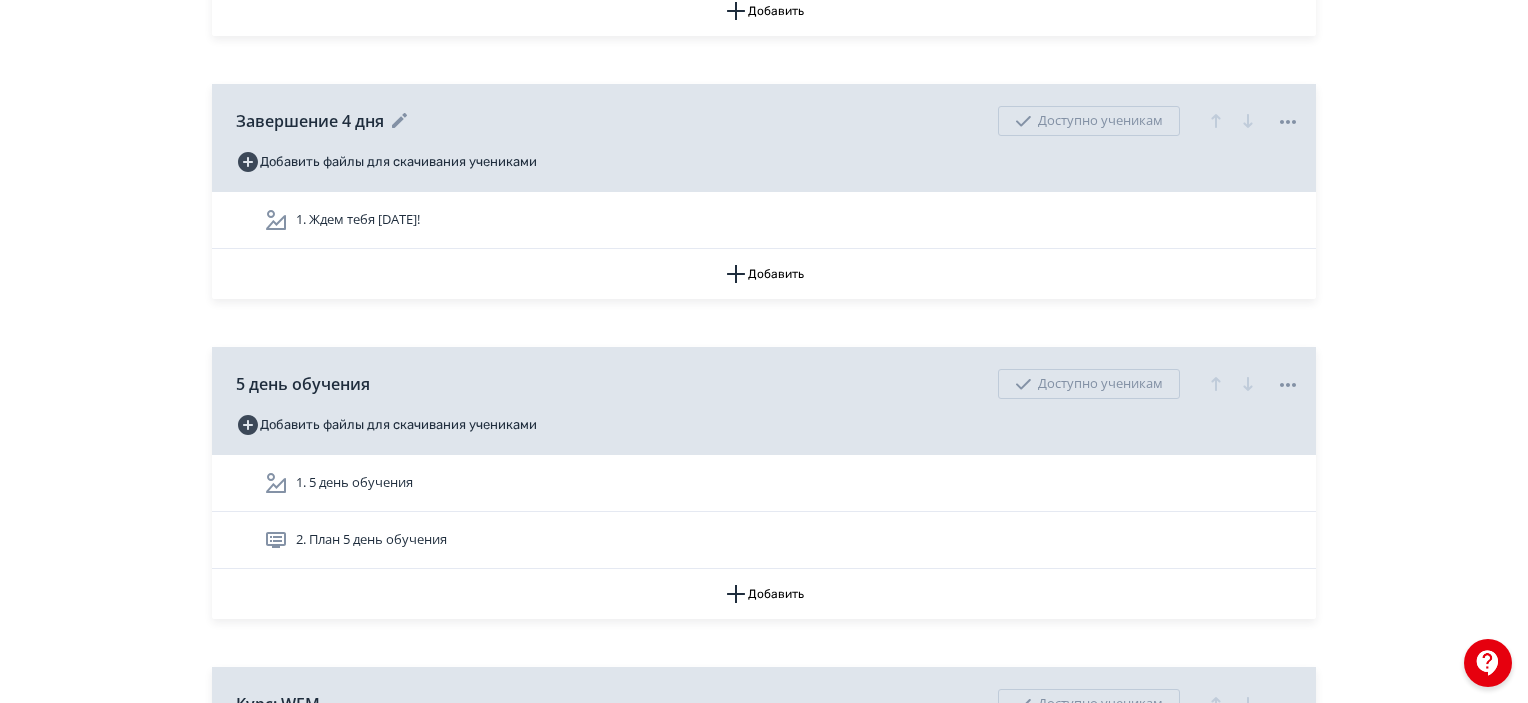 click on "Завершение 4 дня   Доступно ученикам" at bounding box center (768, 121) 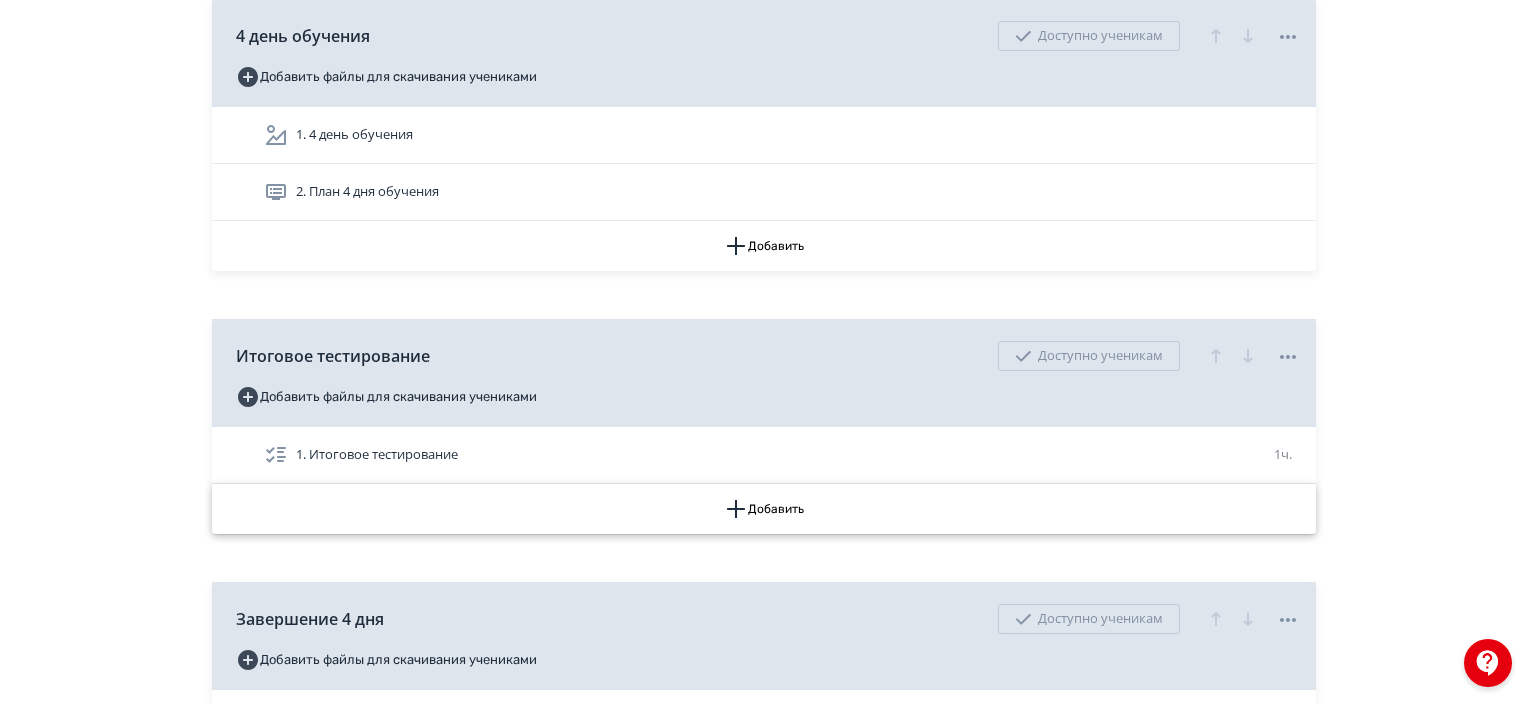 scroll, scrollTop: 11700, scrollLeft: 0, axis: vertical 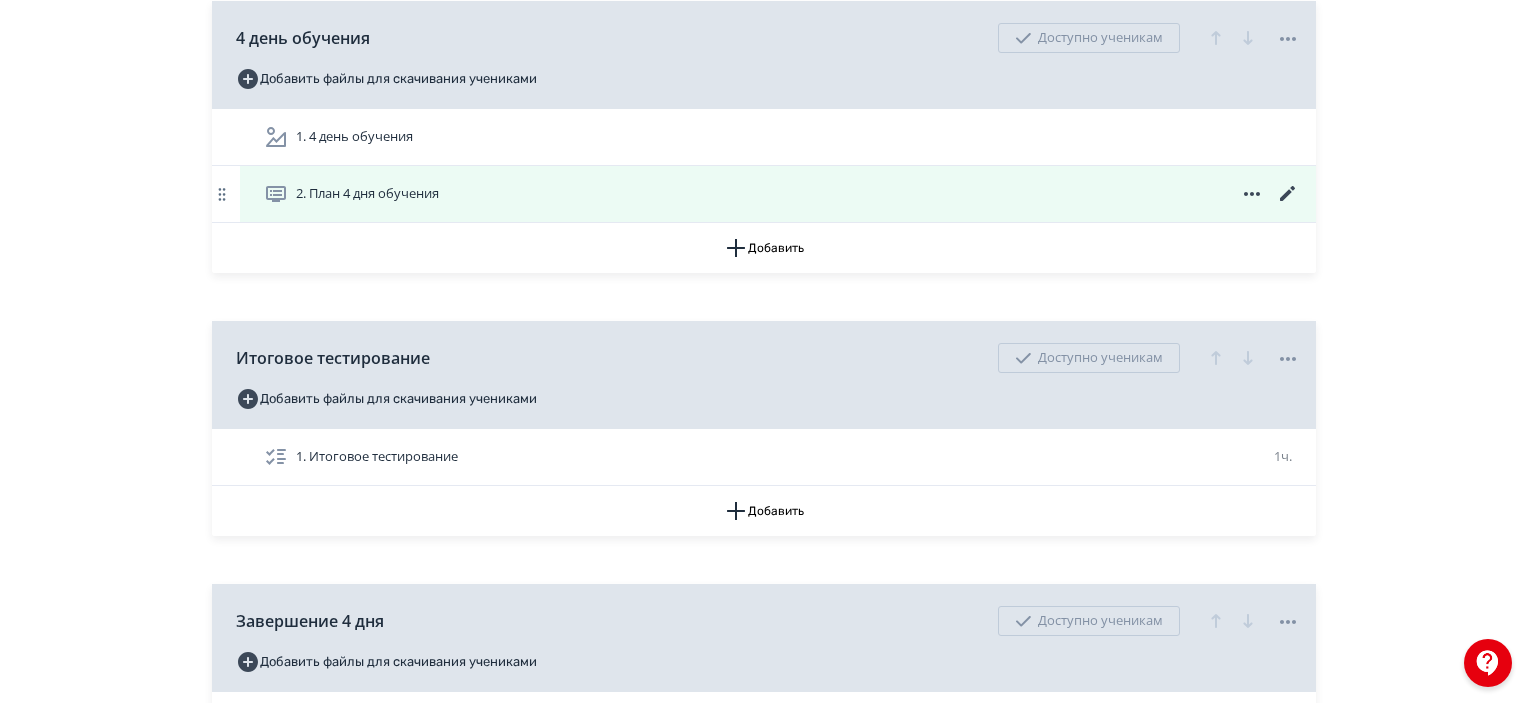 click on "2. План 4 дня обучения" at bounding box center [782, 194] 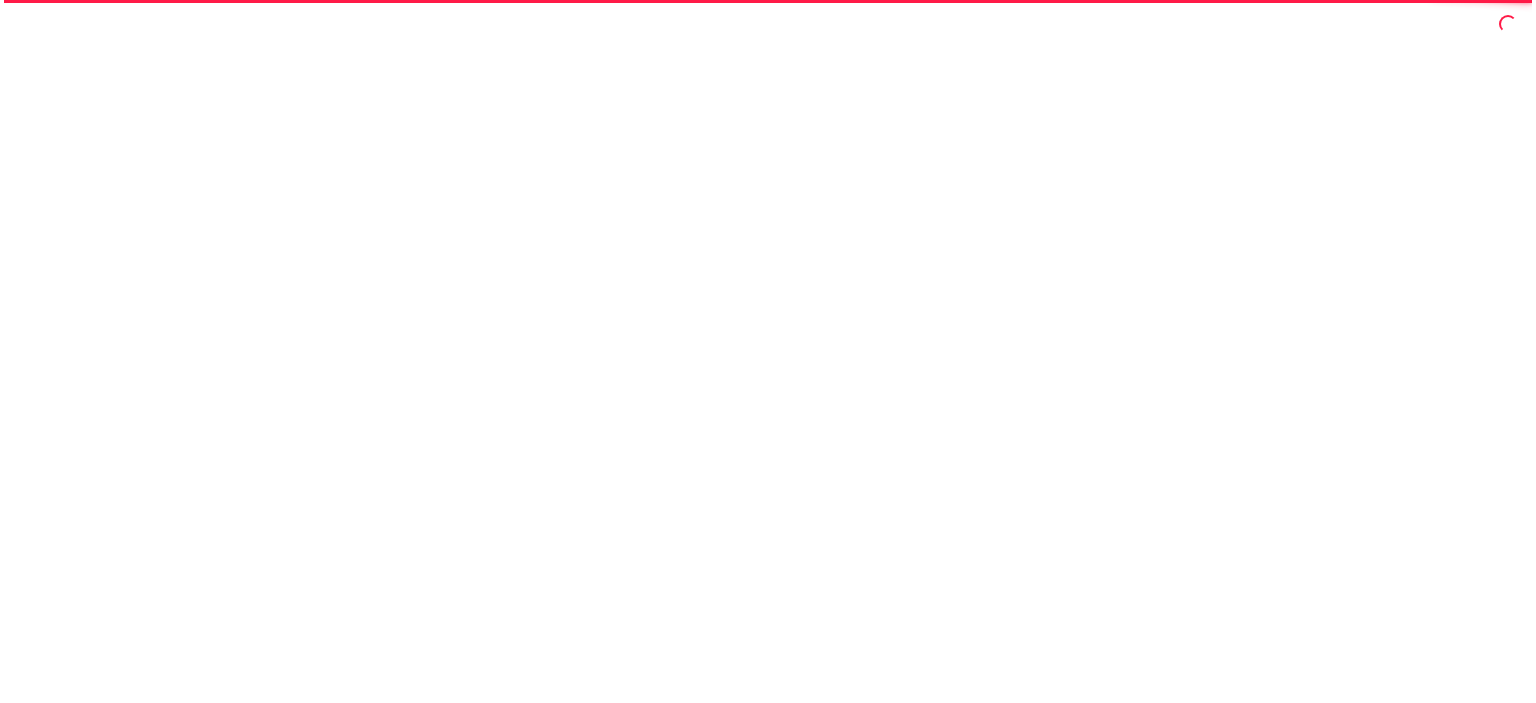 scroll, scrollTop: 0, scrollLeft: 0, axis: both 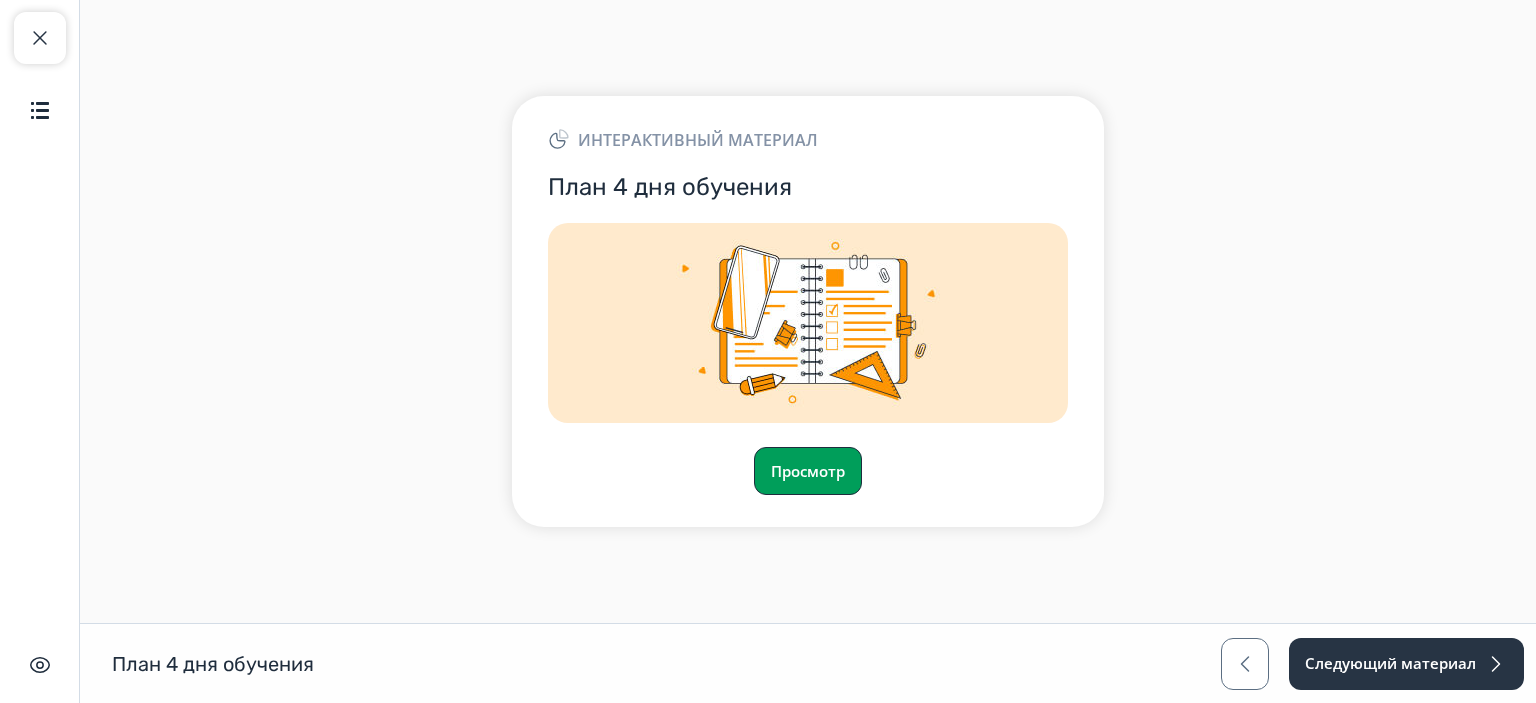 click on "Просмотр" at bounding box center [808, 471] 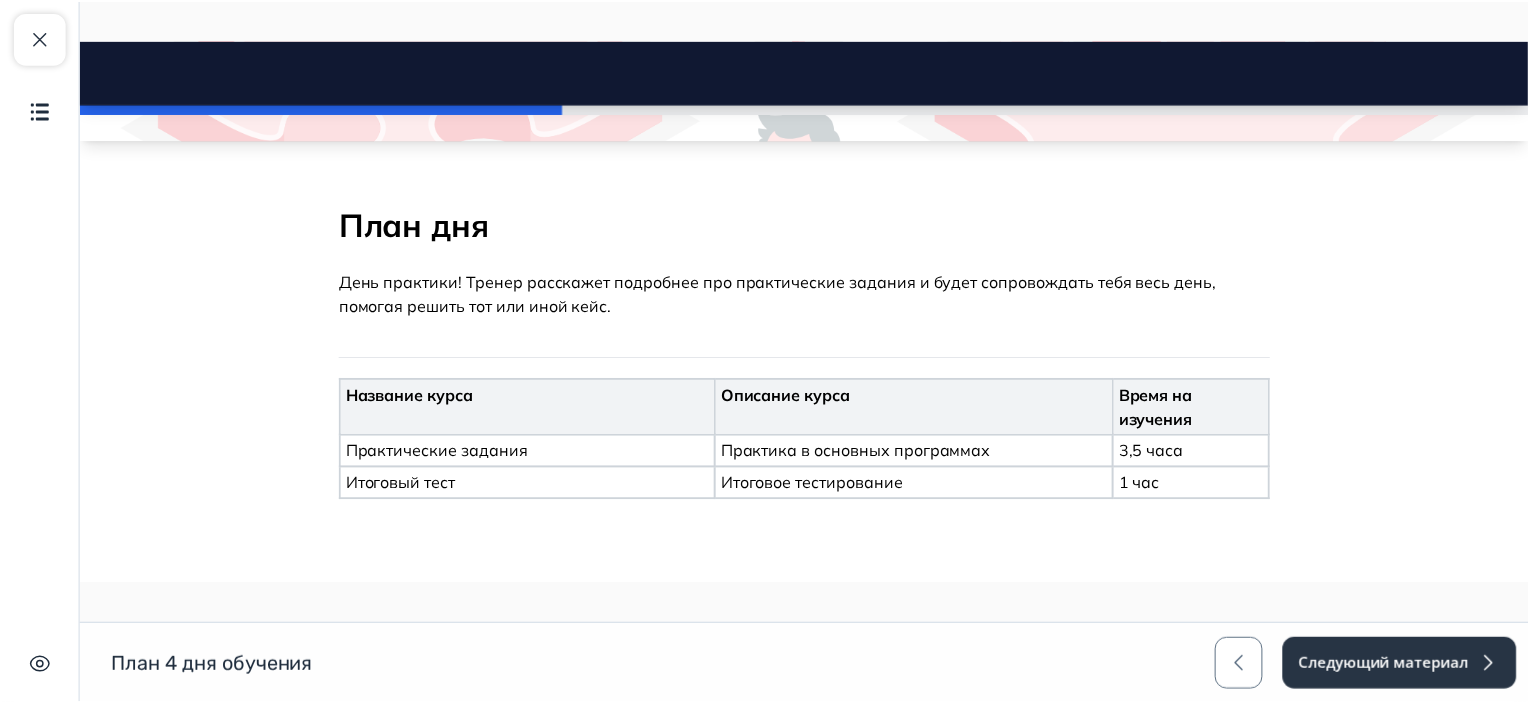 scroll, scrollTop: 300, scrollLeft: 0, axis: vertical 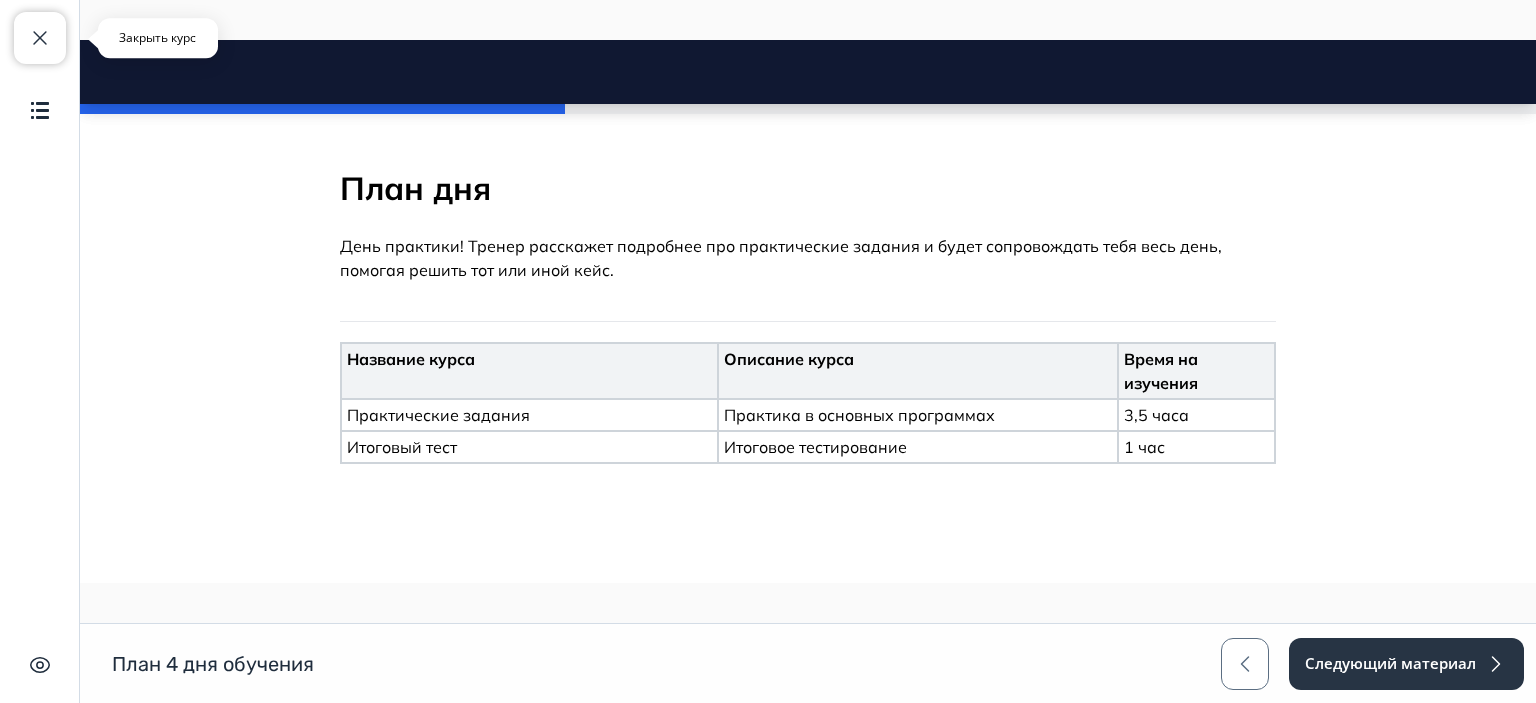 click at bounding box center [40, 38] 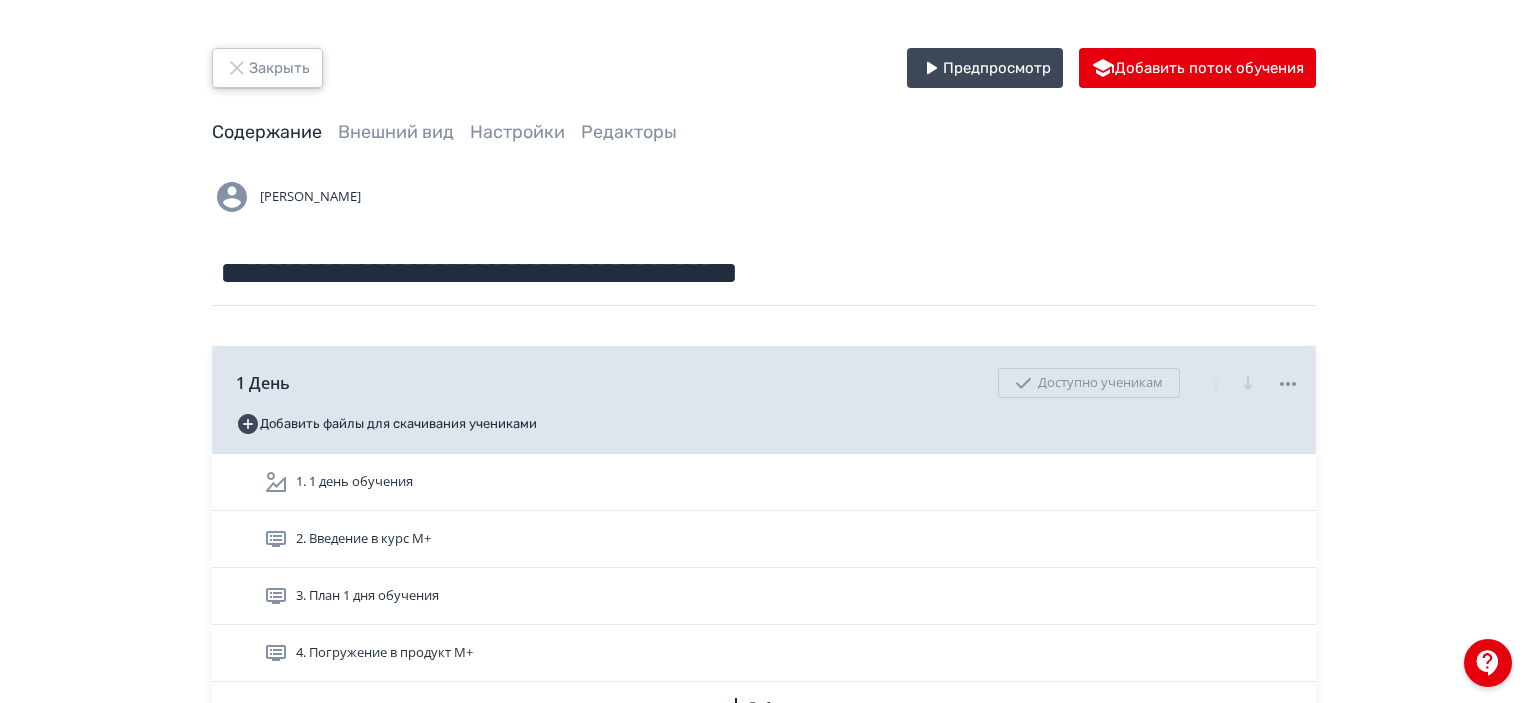click on "Закрыть" at bounding box center (267, 68) 